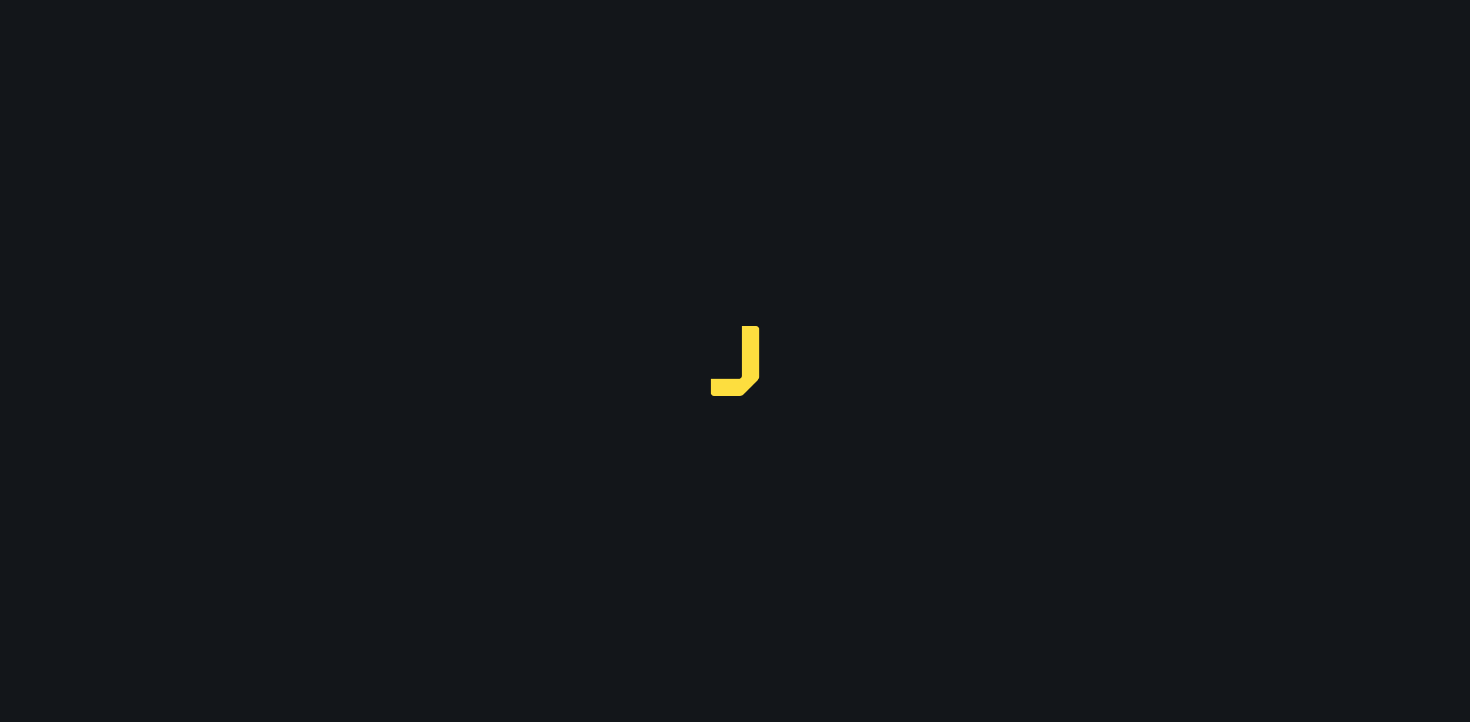 scroll, scrollTop: 0, scrollLeft: 0, axis: both 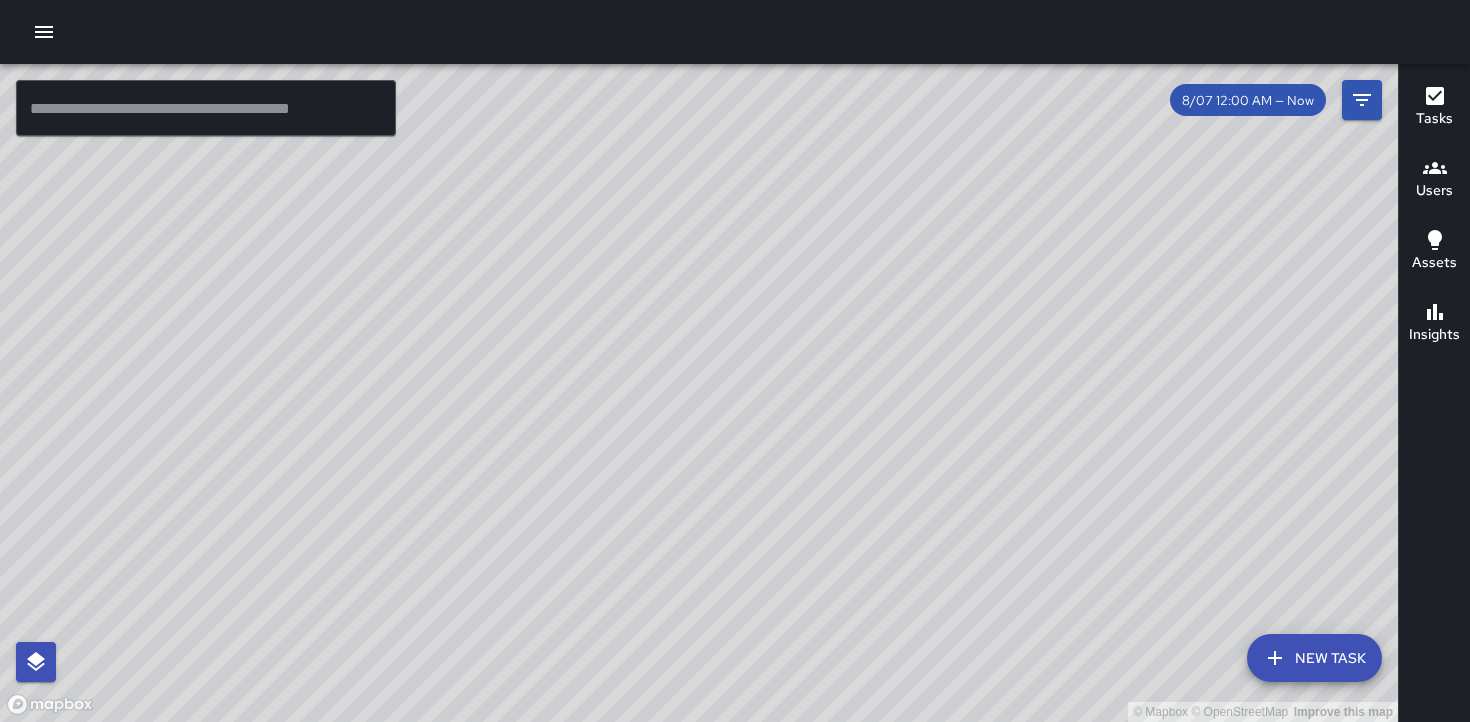 click on "Users" at bounding box center (1434, 191) 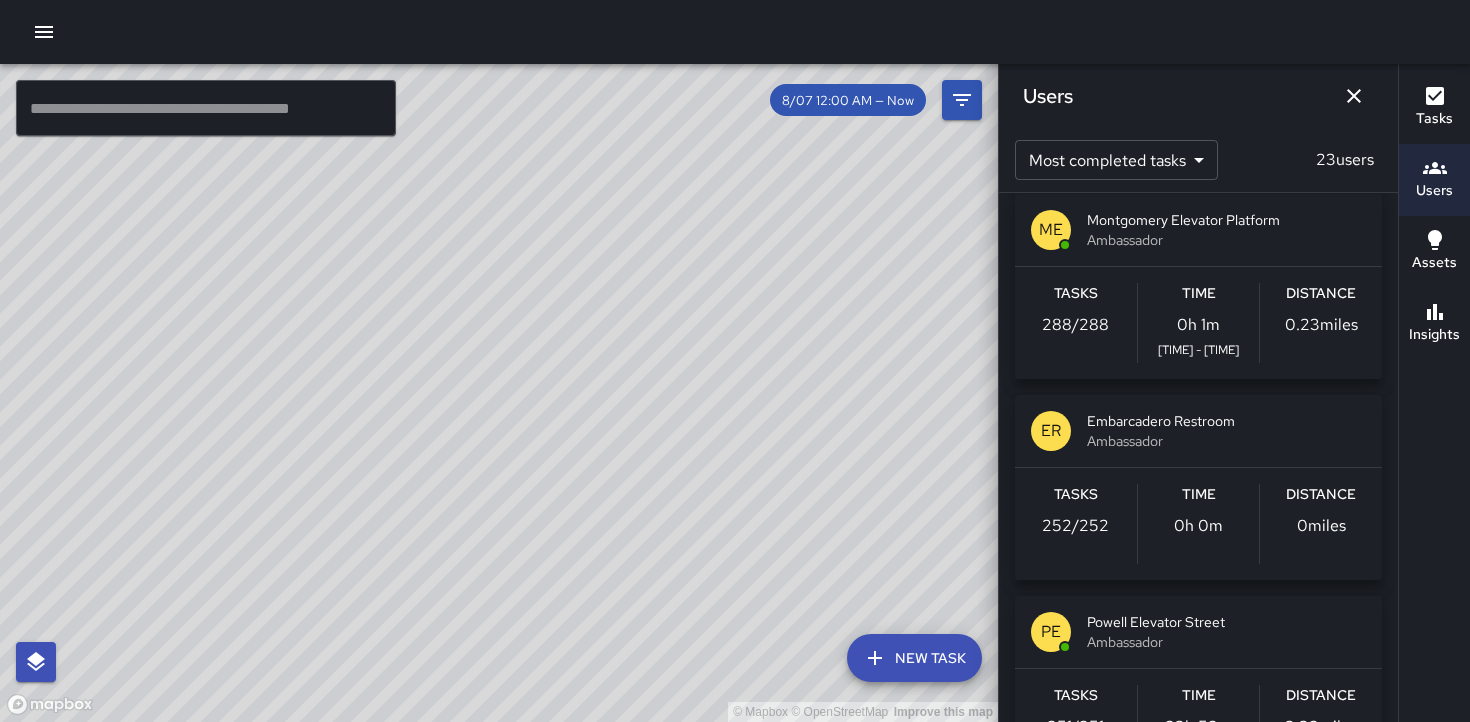 scroll, scrollTop: 1443, scrollLeft: 0, axis: vertical 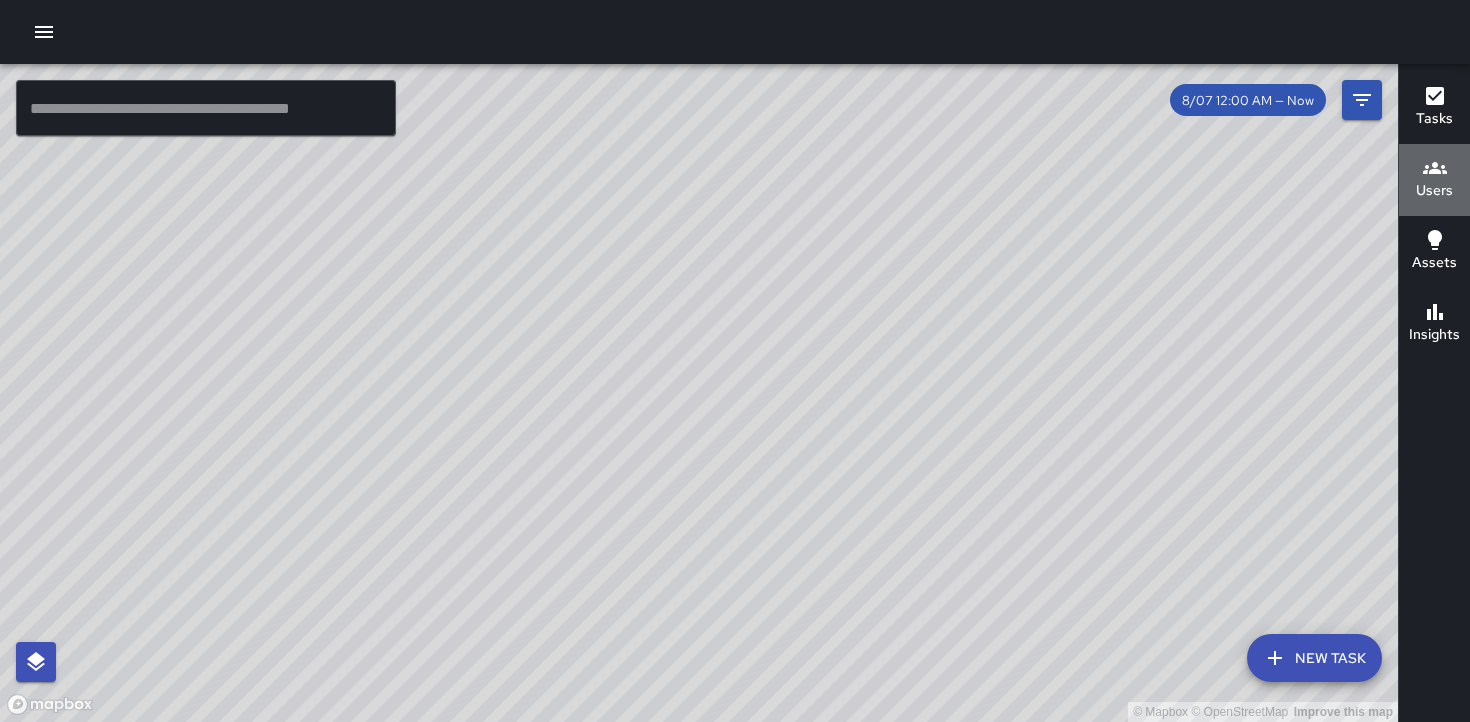 click on "Users" at bounding box center (1434, 191) 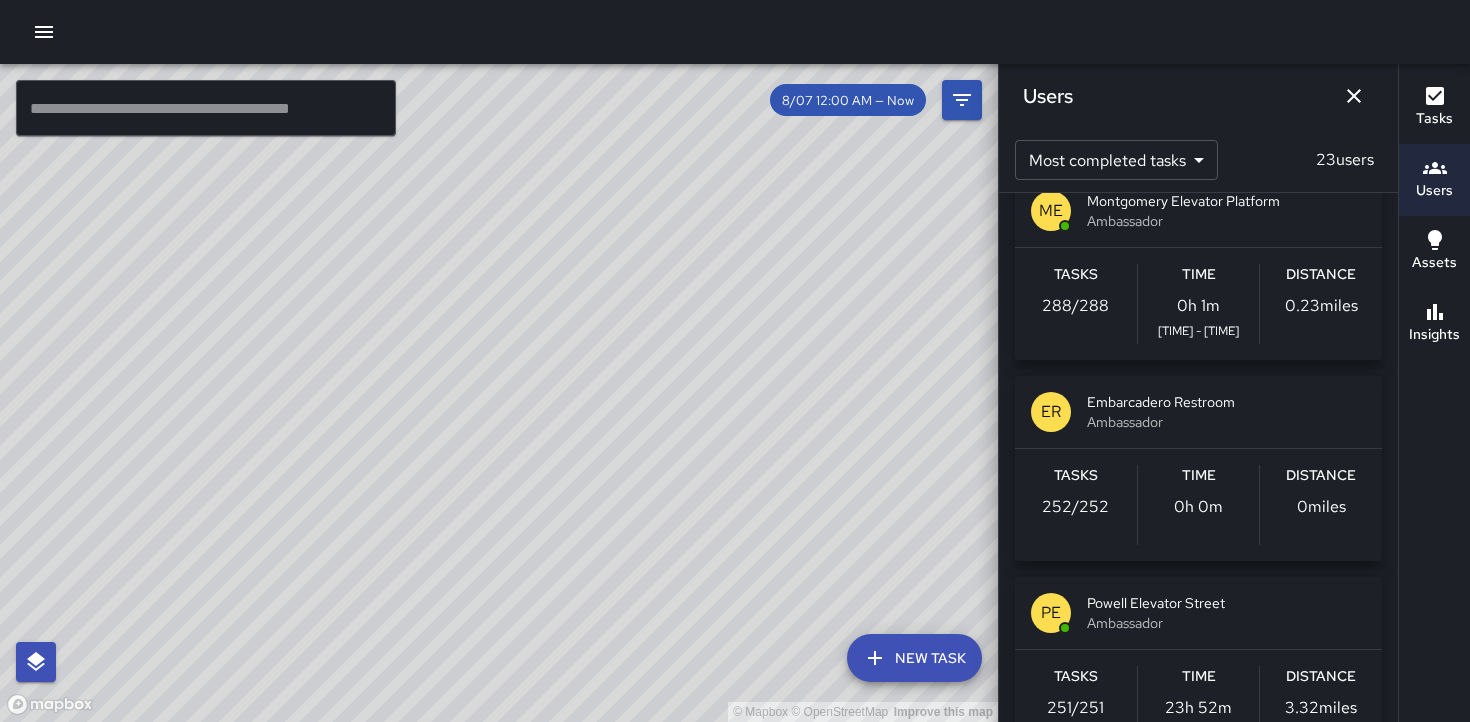 scroll, scrollTop: 1453, scrollLeft: 0, axis: vertical 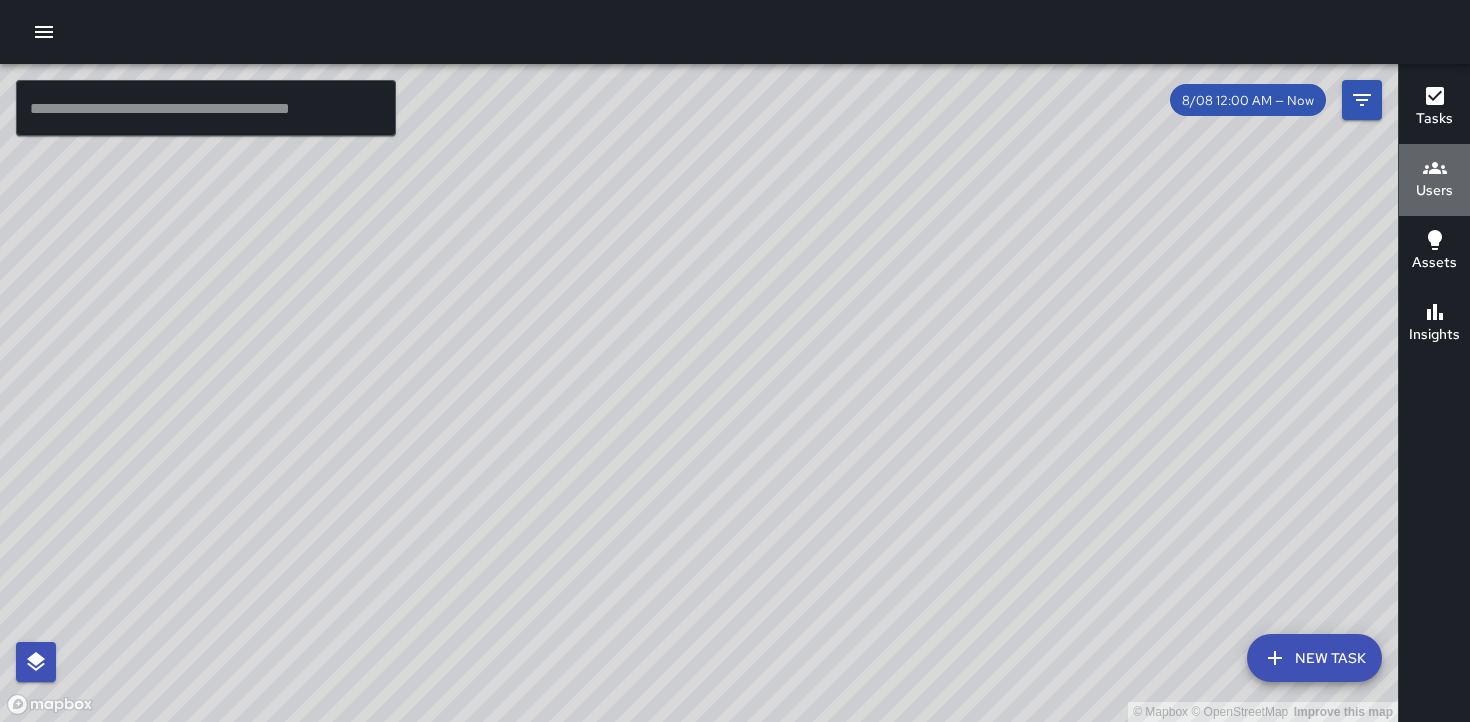 click 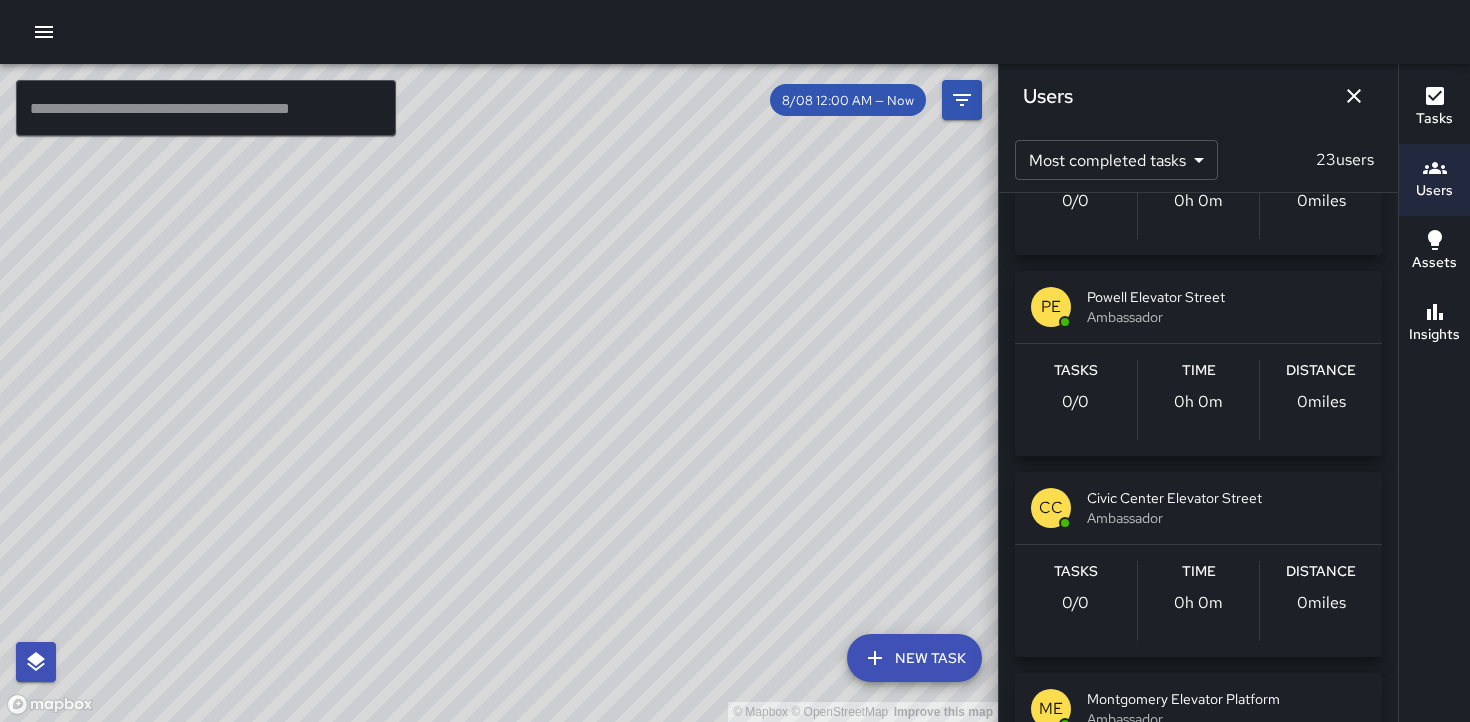 scroll, scrollTop: 1564, scrollLeft: 0, axis: vertical 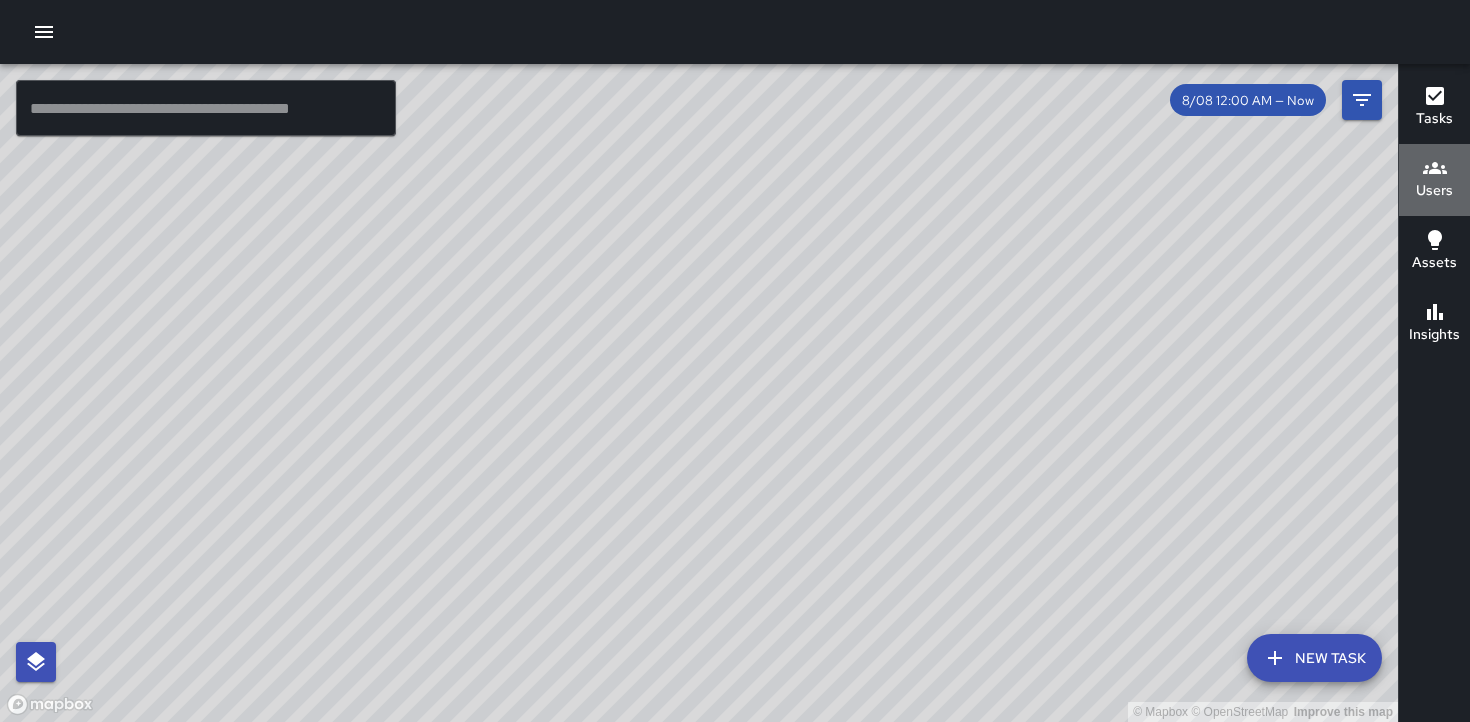 click 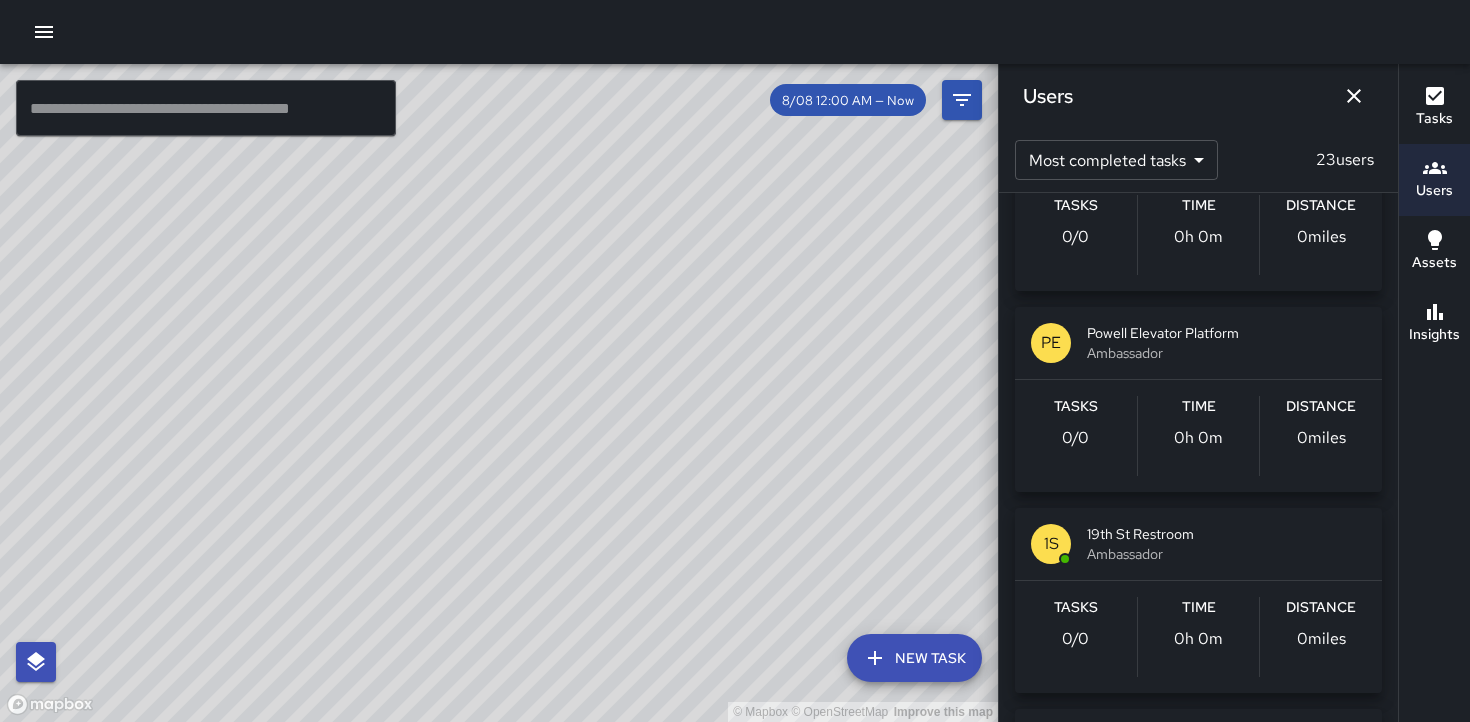 scroll, scrollTop: 1123, scrollLeft: 0, axis: vertical 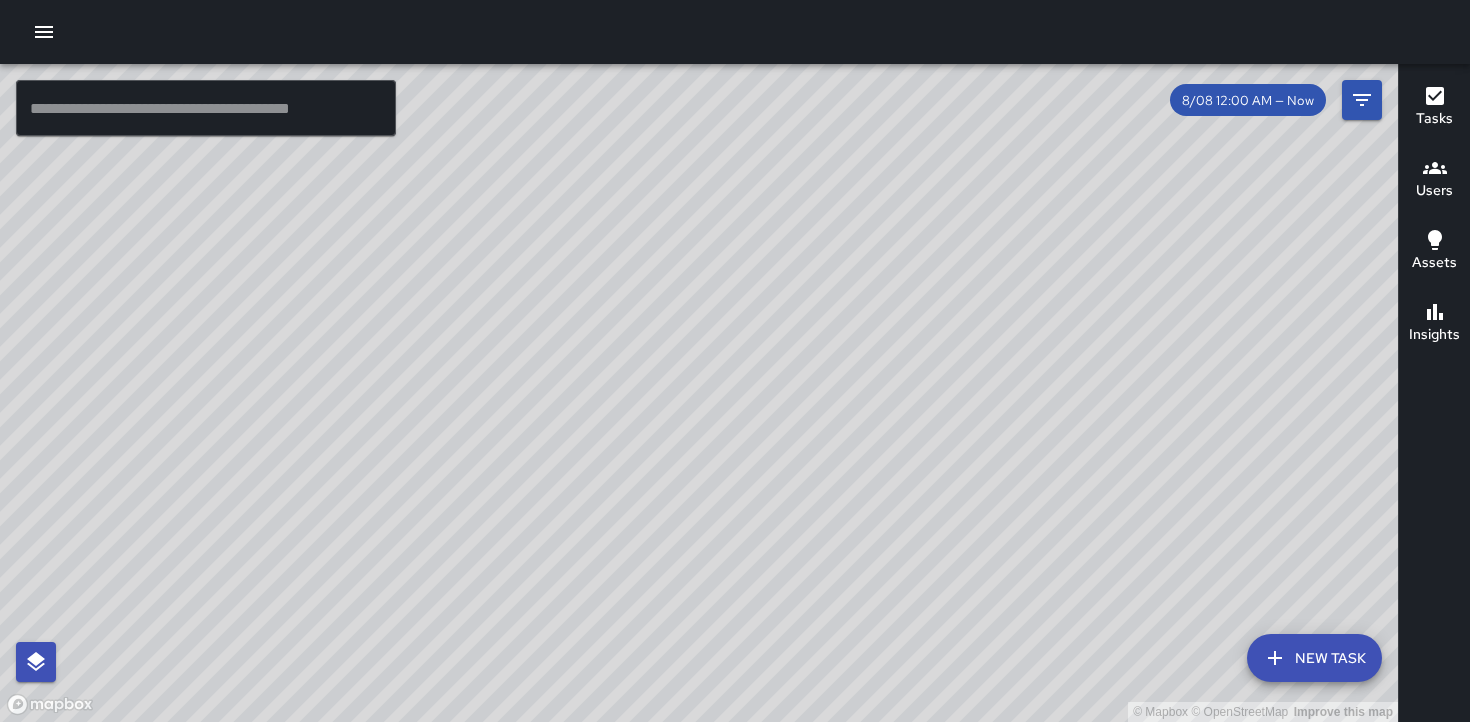 click on "Users" at bounding box center (1434, 191) 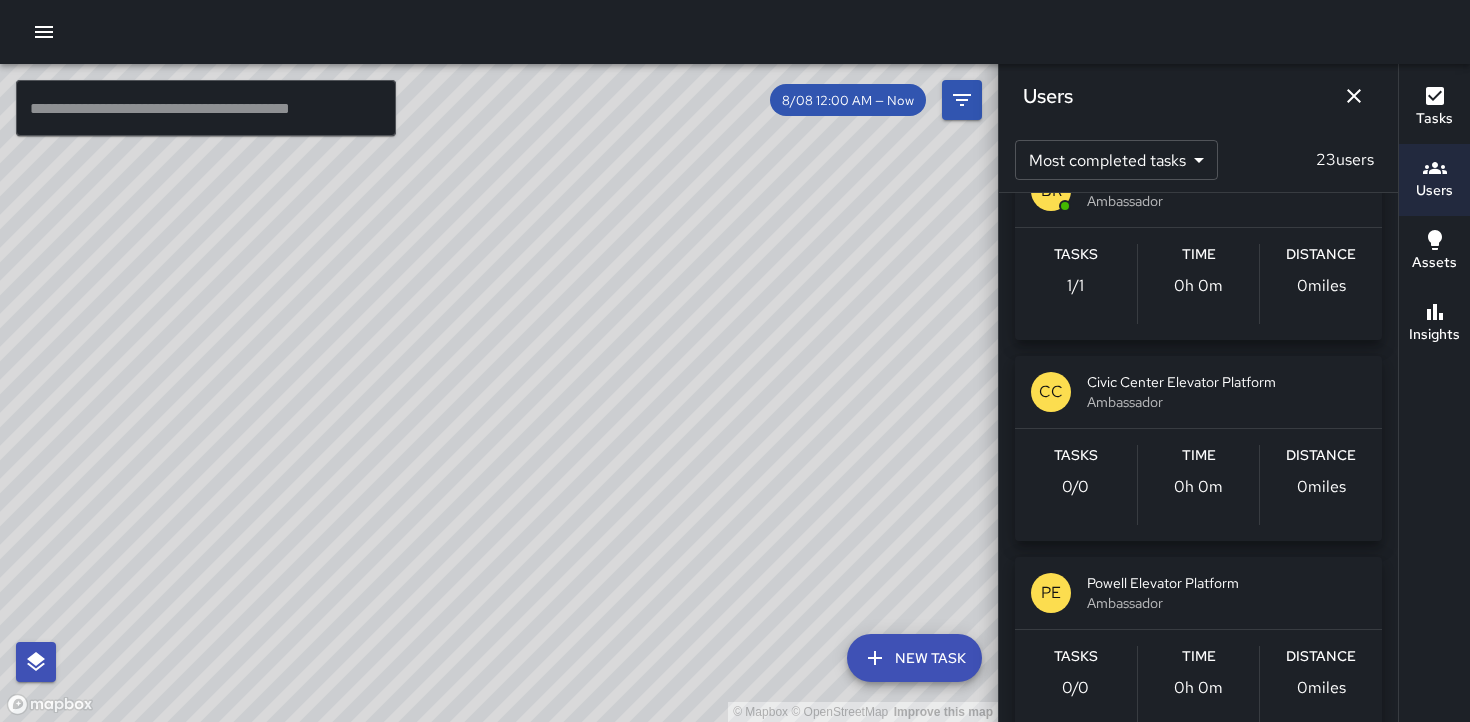 scroll, scrollTop: 656, scrollLeft: 0, axis: vertical 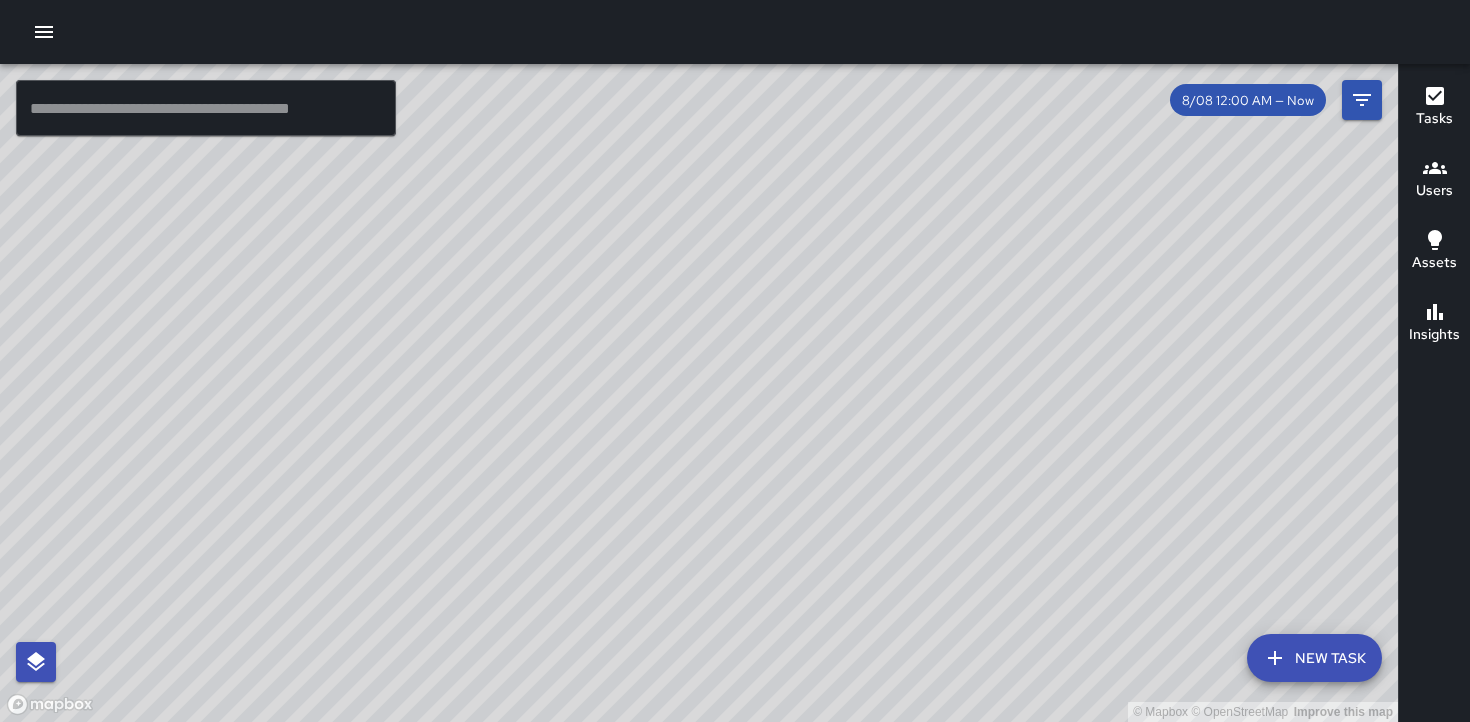 click on "Users" at bounding box center [1434, 191] 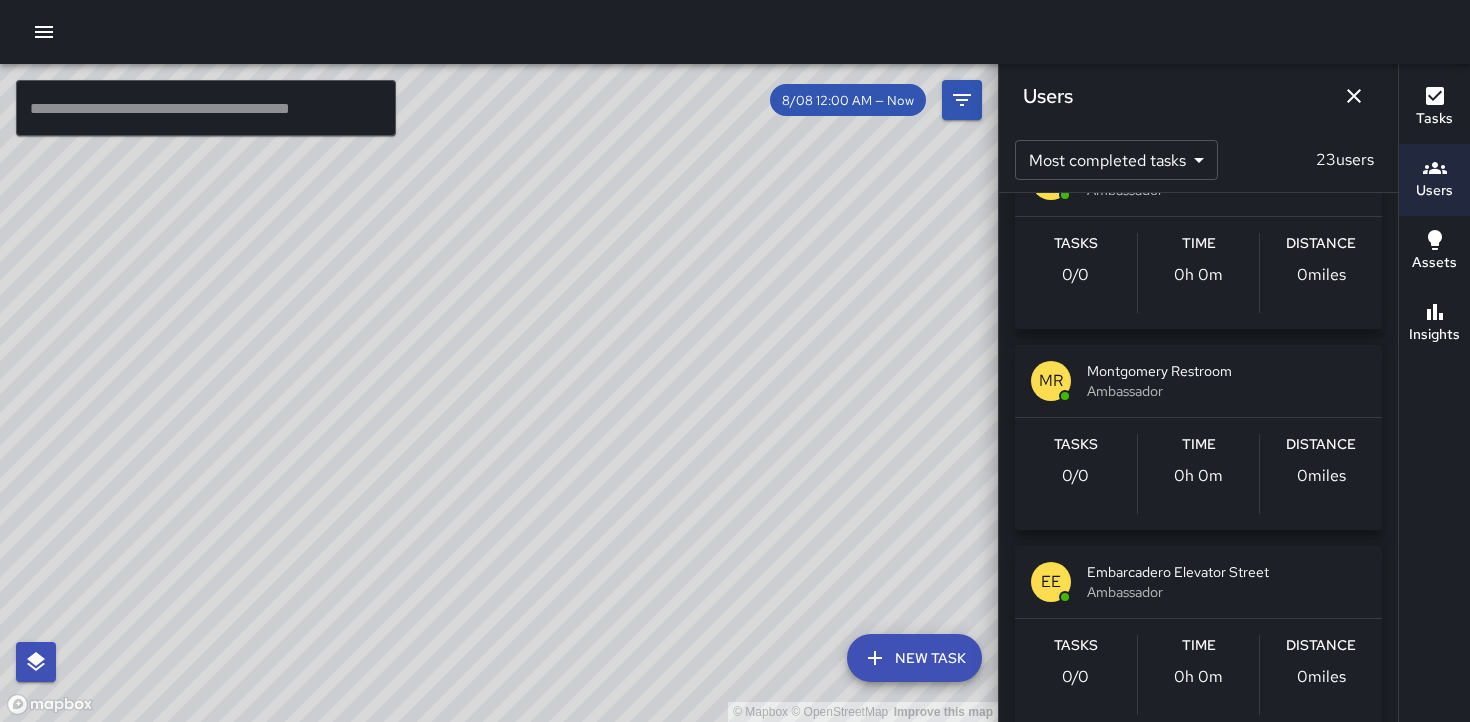 scroll, scrollTop: 2094, scrollLeft: 0, axis: vertical 